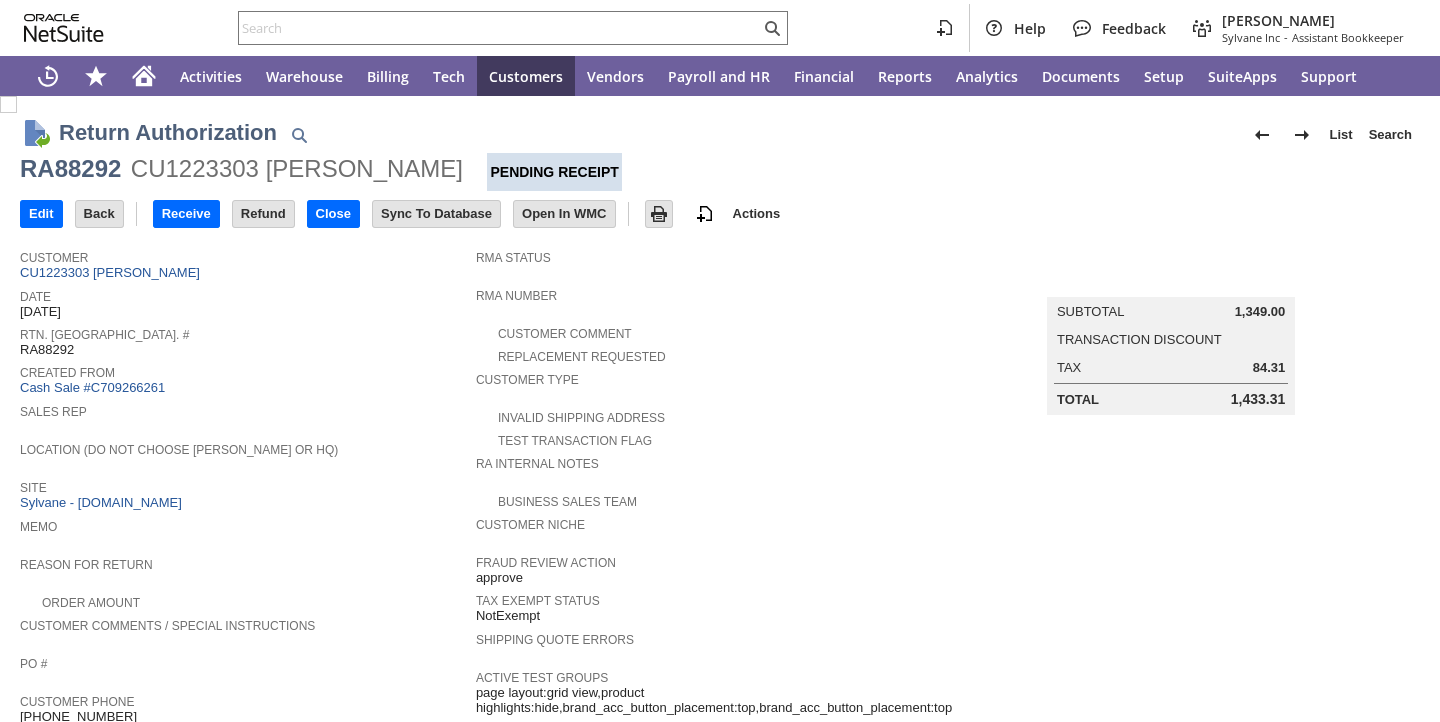 scroll, scrollTop: 0, scrollLeft: 0, axis: both 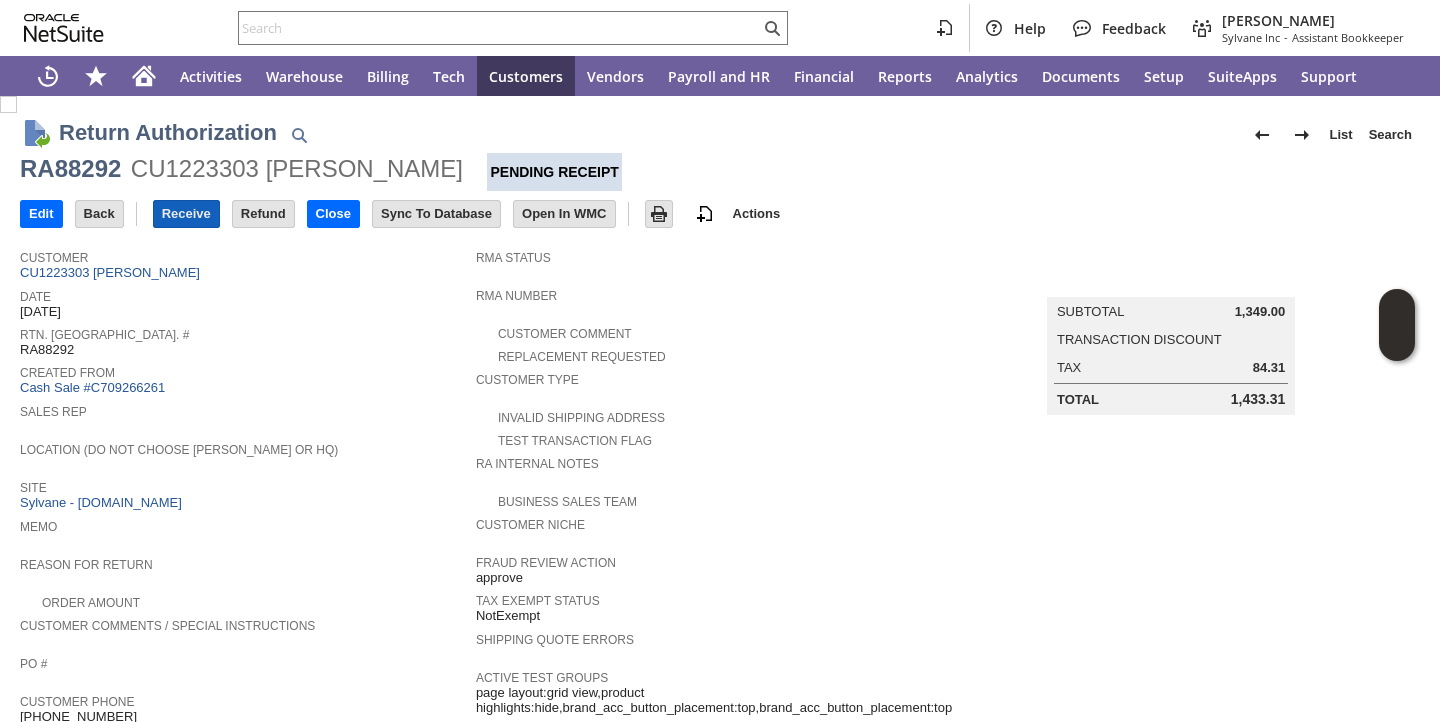 click on "Receive" at bounding box center (186, 214) 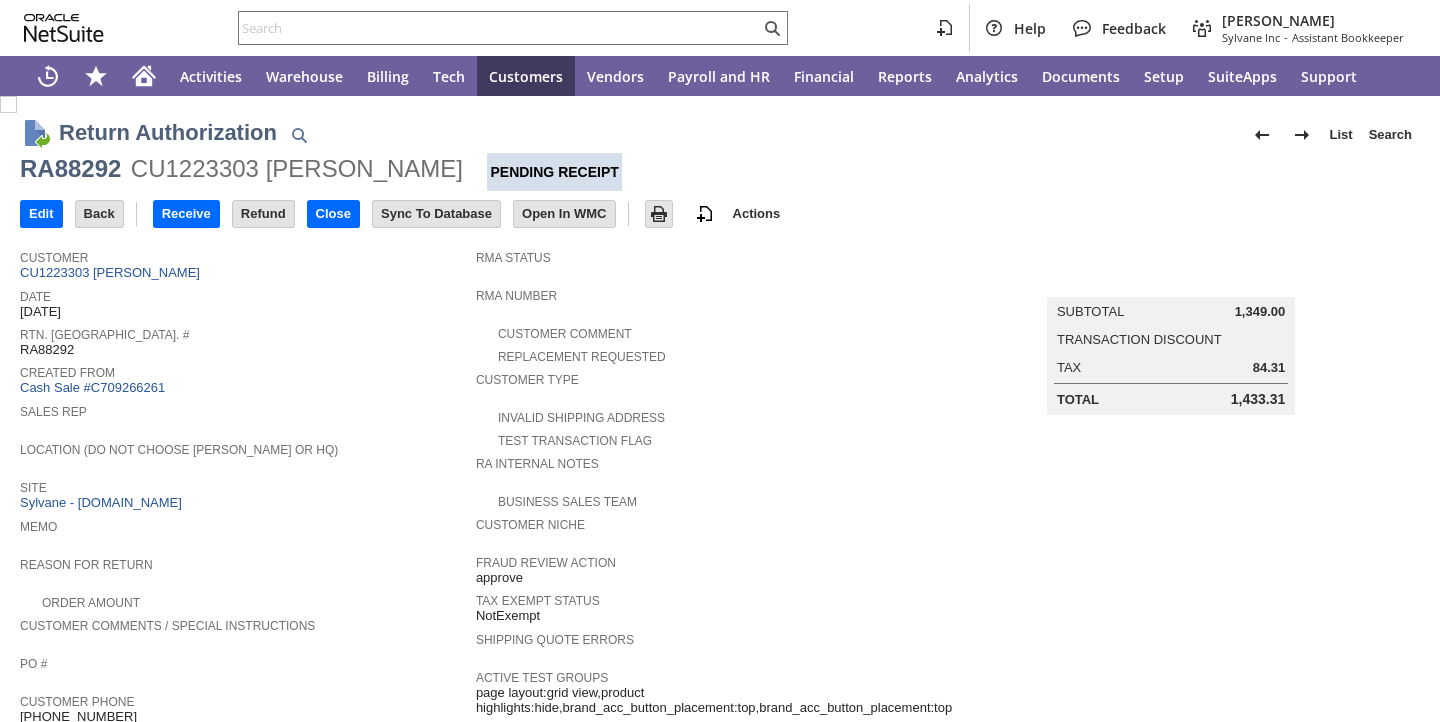 scroll, scrollTop: 0, scrollLeft: 0, axis: both 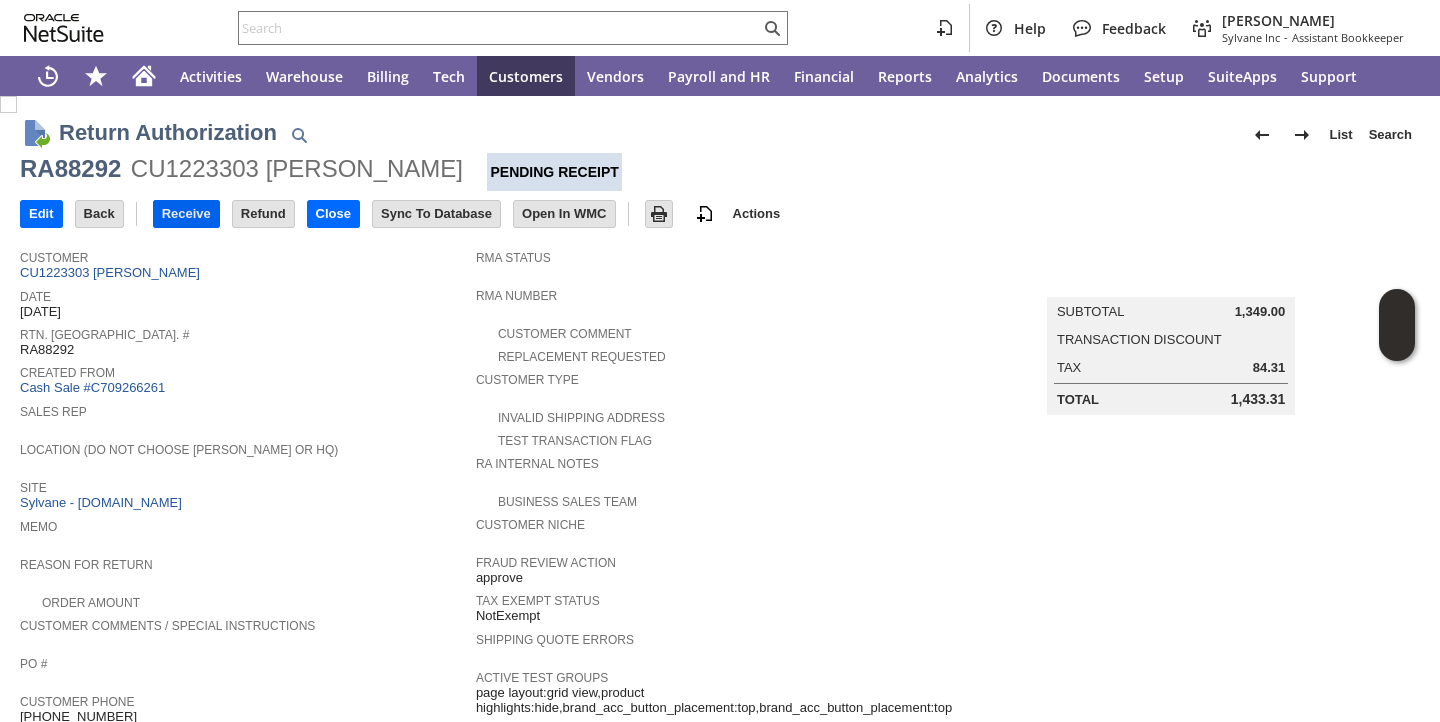 click on "Receive" at bounding box center [186, 214] 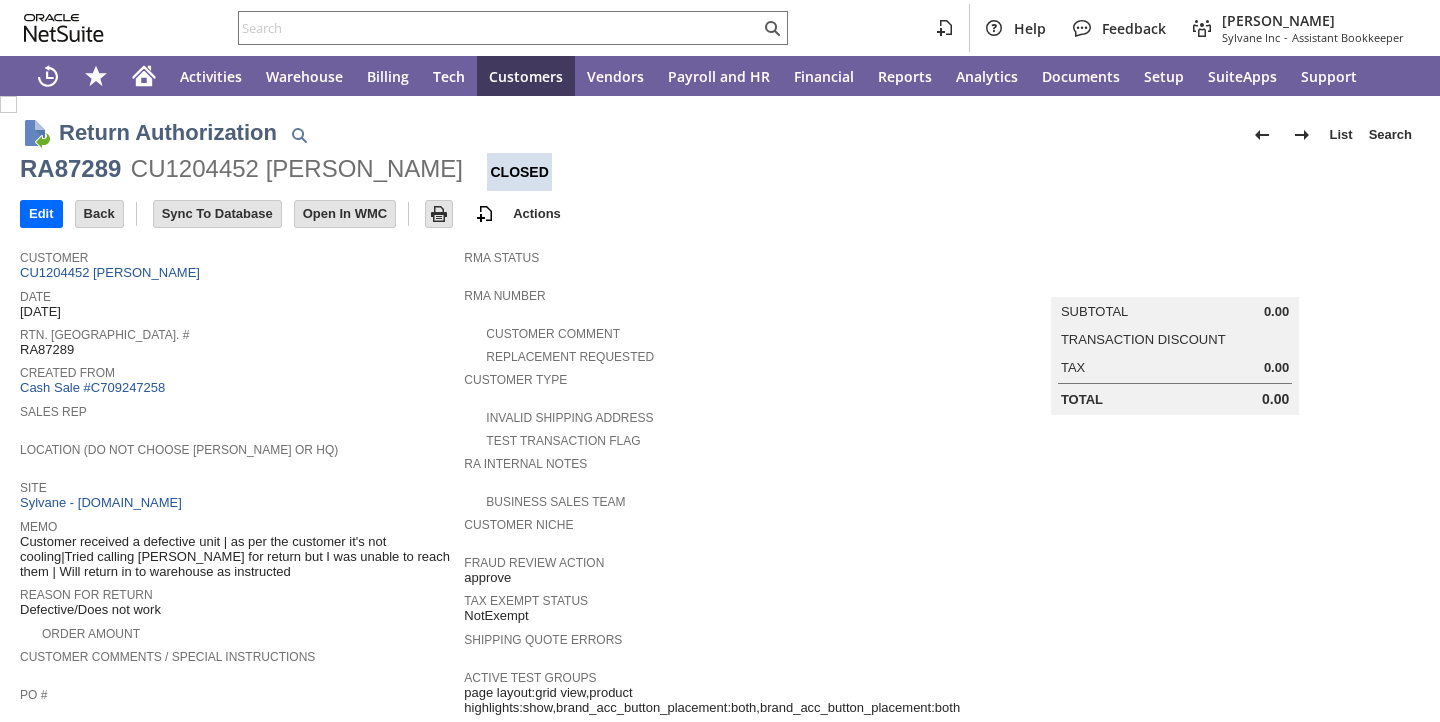 scroll, scrollTop: 0, scrollLeft: 0, axis: both 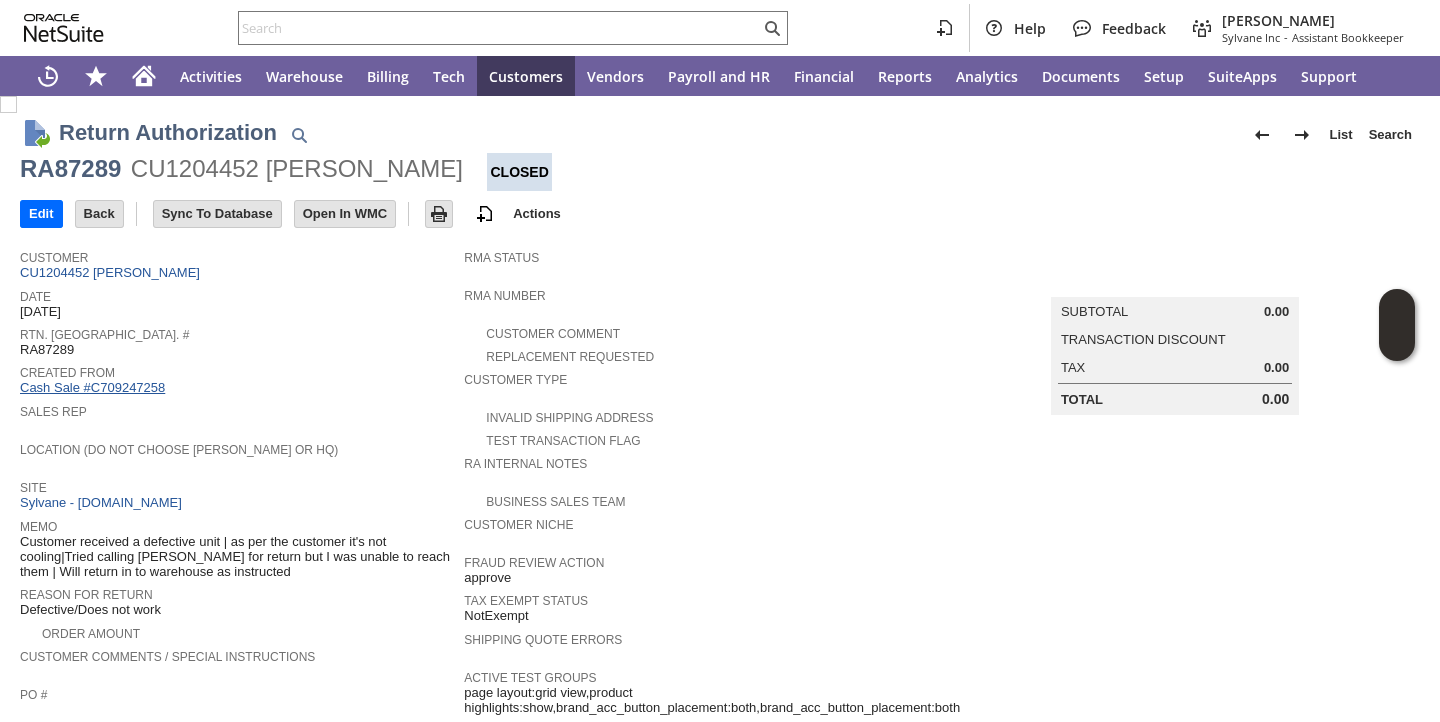 click on "Cash Sale #C709247258" at bounding box center (92, 387) 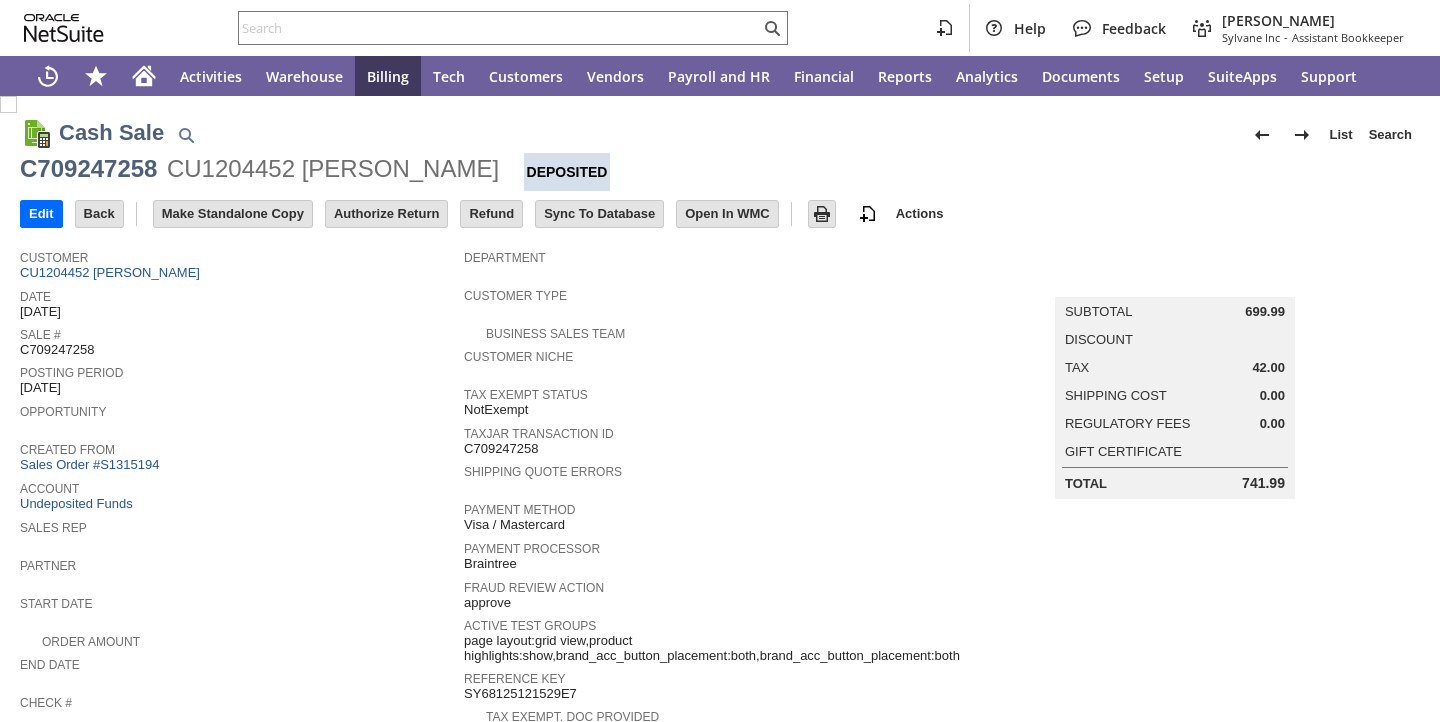 scroll, scrollTop: 0, scrollLeft: 0, axis: both 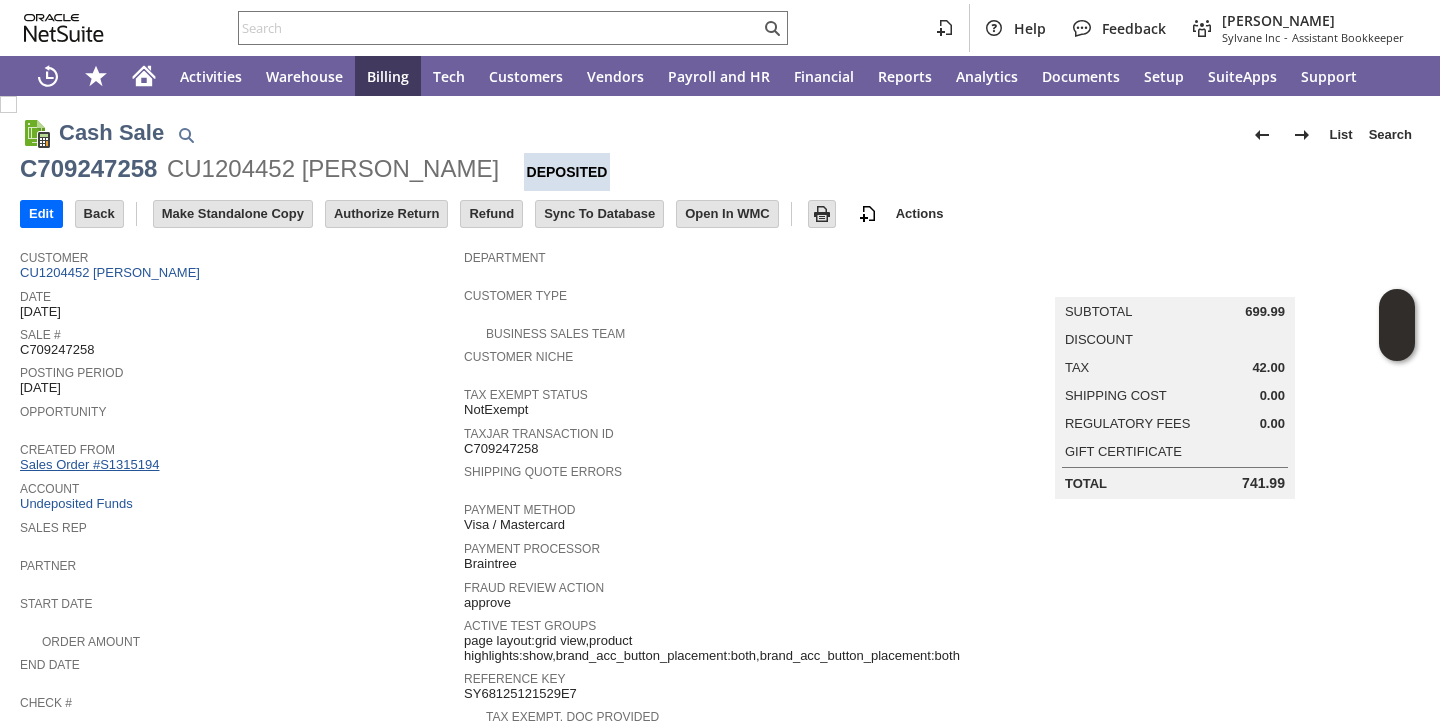 click on "Sales Order #S1315194" at bounding box center [92, 464] 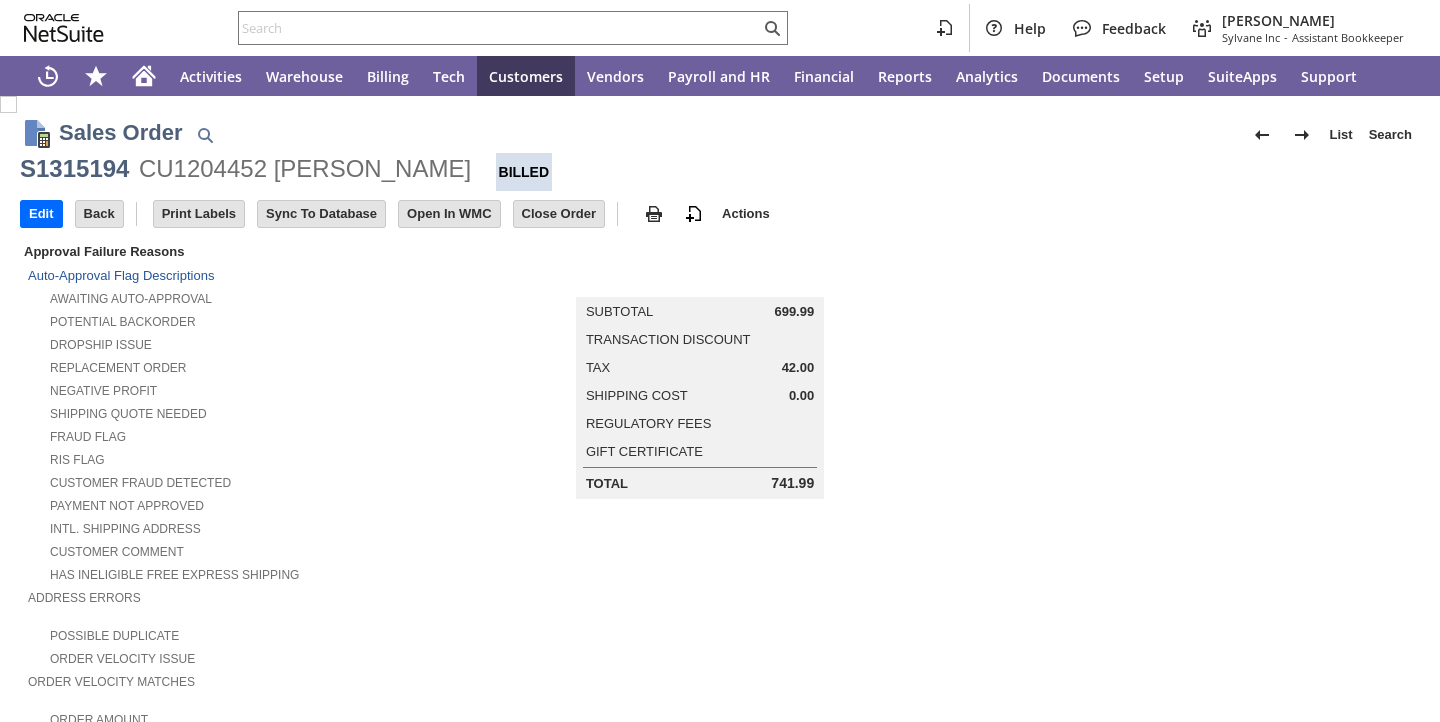 scroll, scrollTop: 0, scrollLeft: 0, axis: both 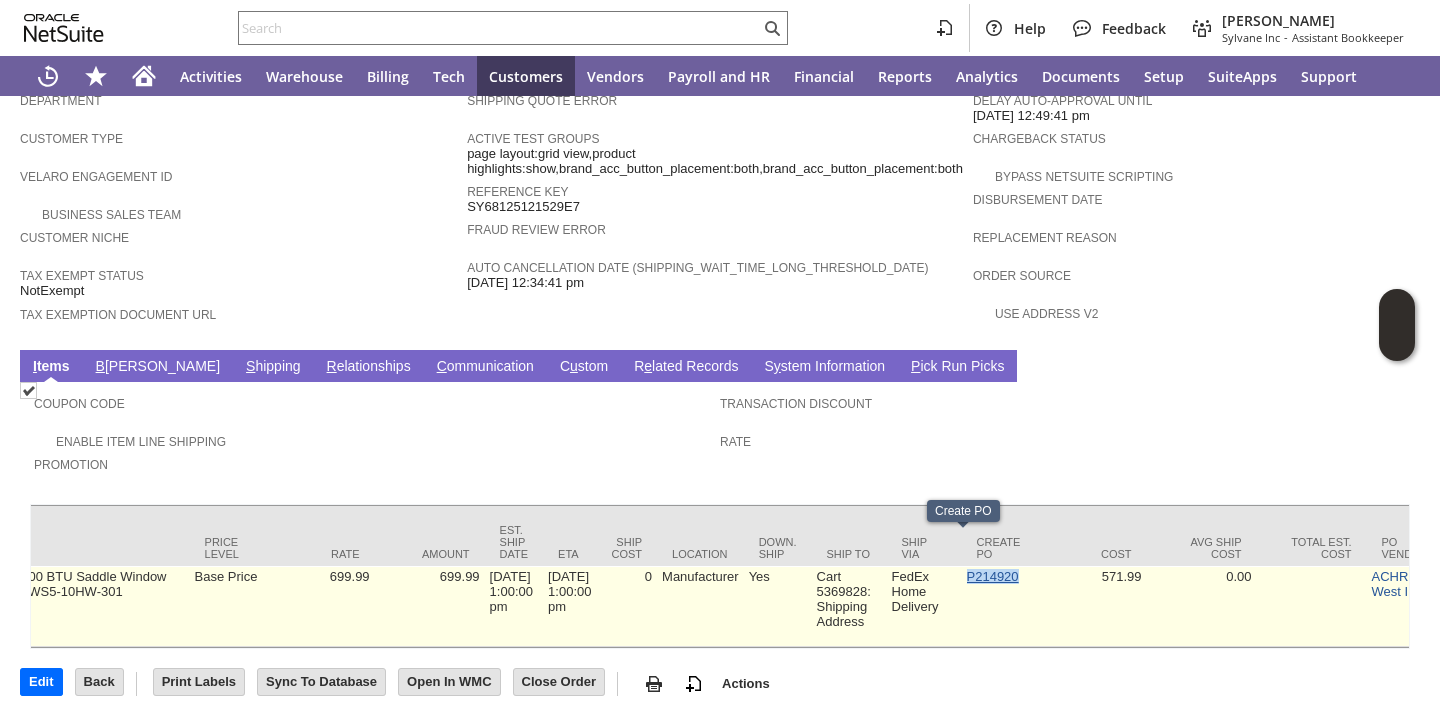 copy on "P214920" 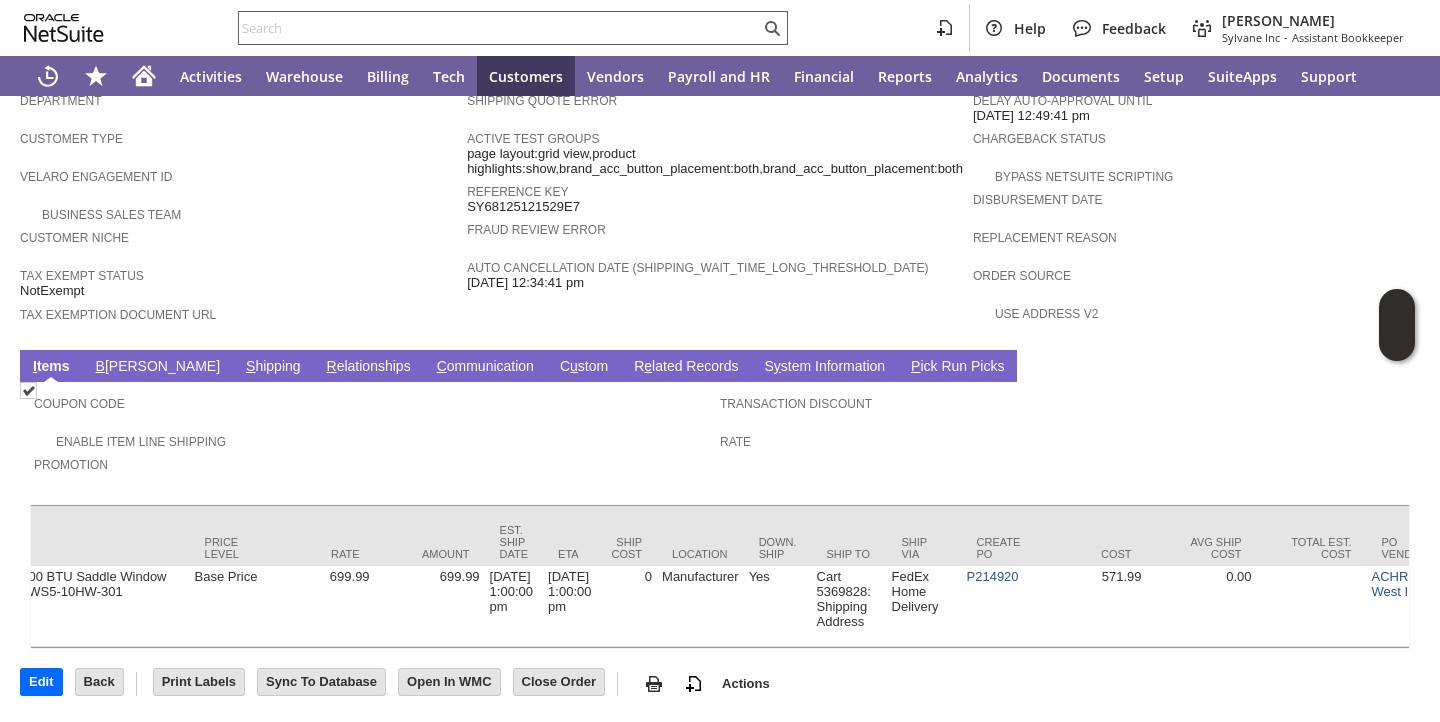 click at bounding box center [499, 28] 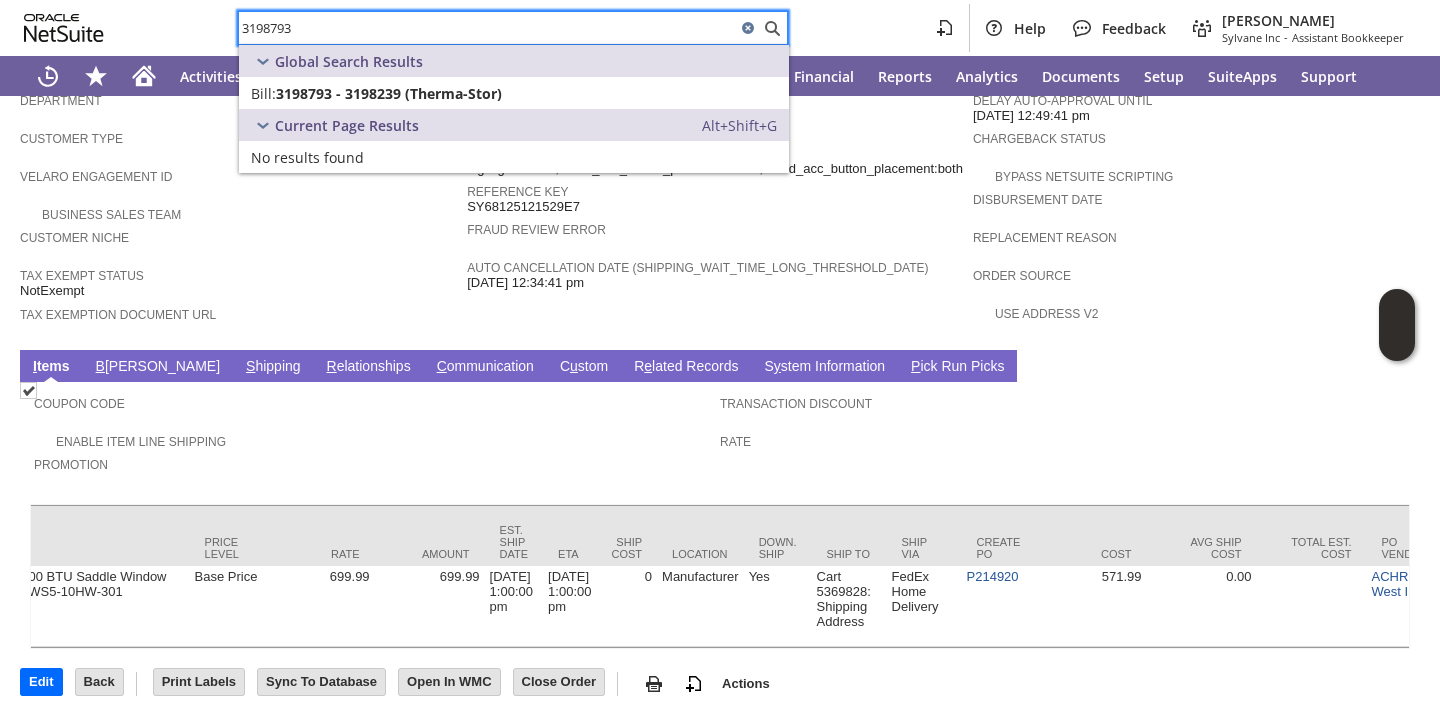 click on "3198793" at bounding box center [487, 28] 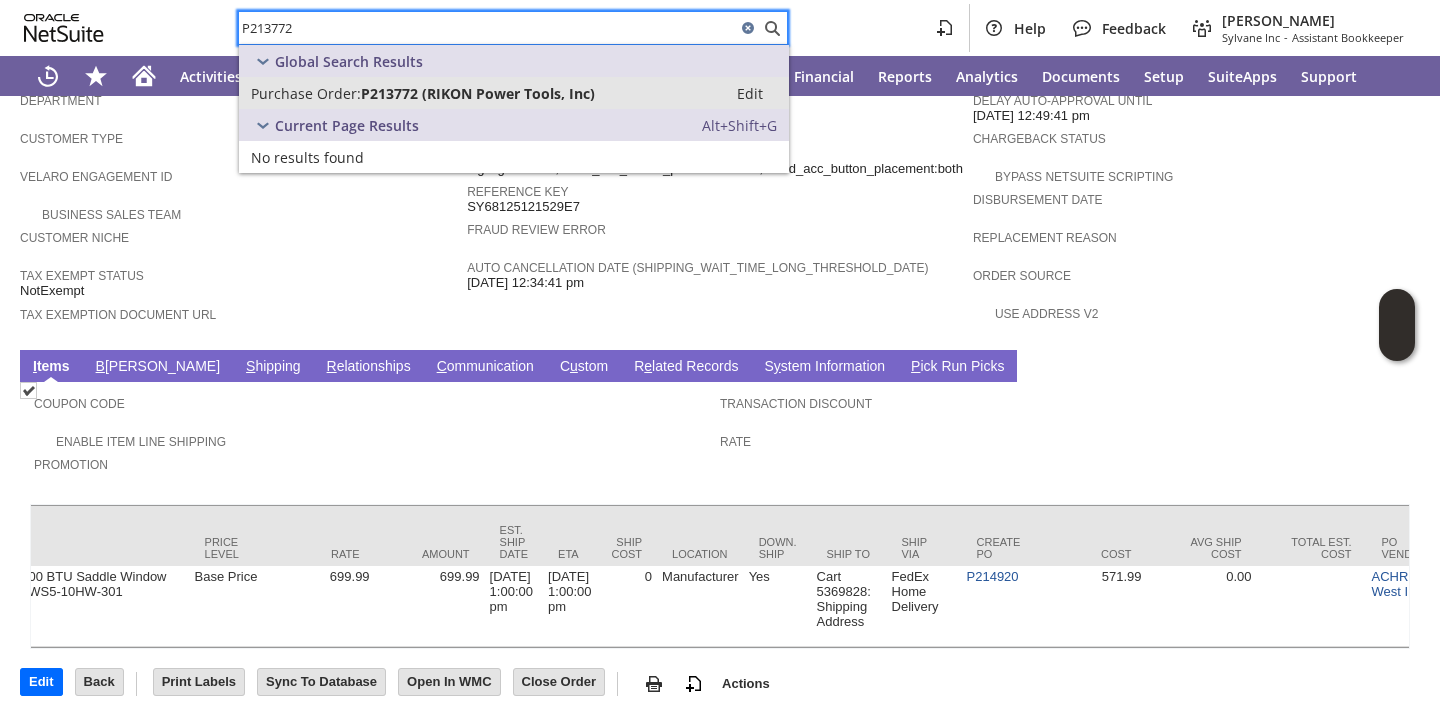 type on "P213772" 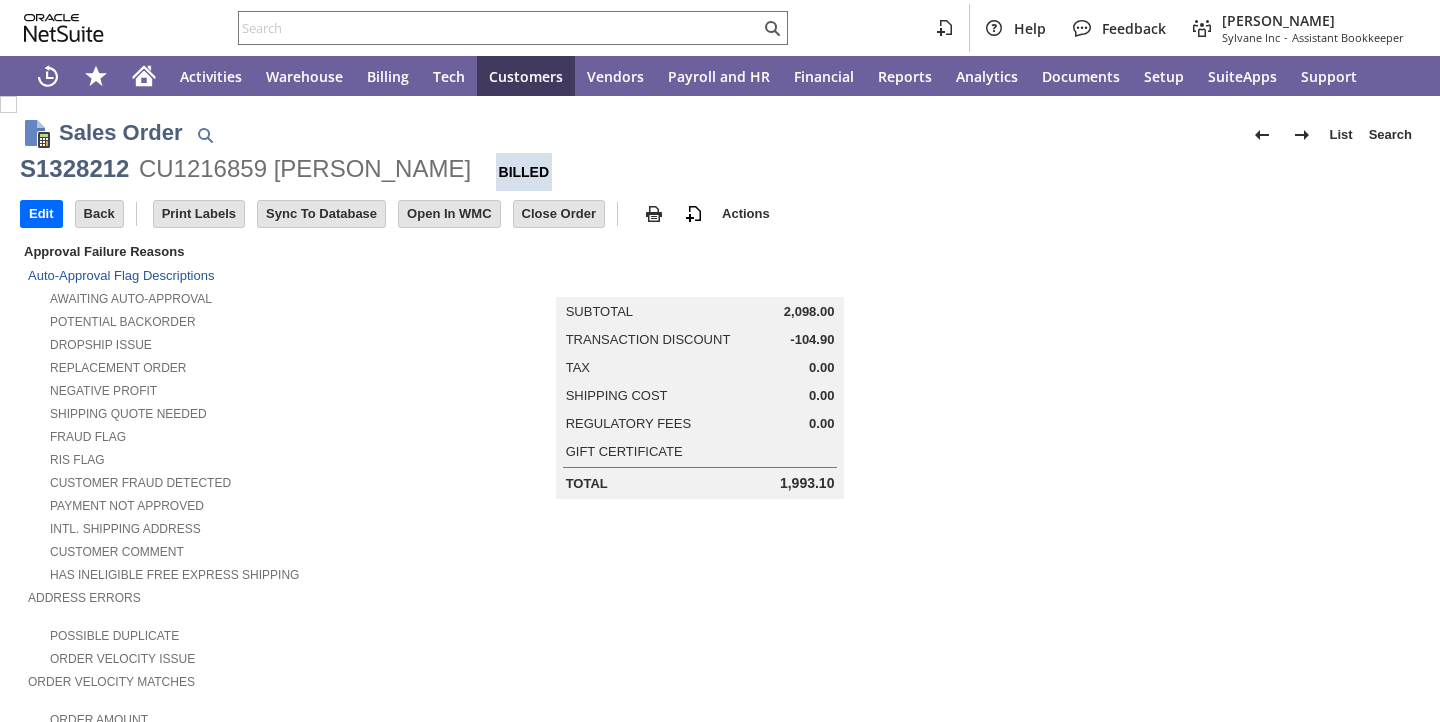 scroll, scrollTop: 0, scrollLeft: 0, axis: both 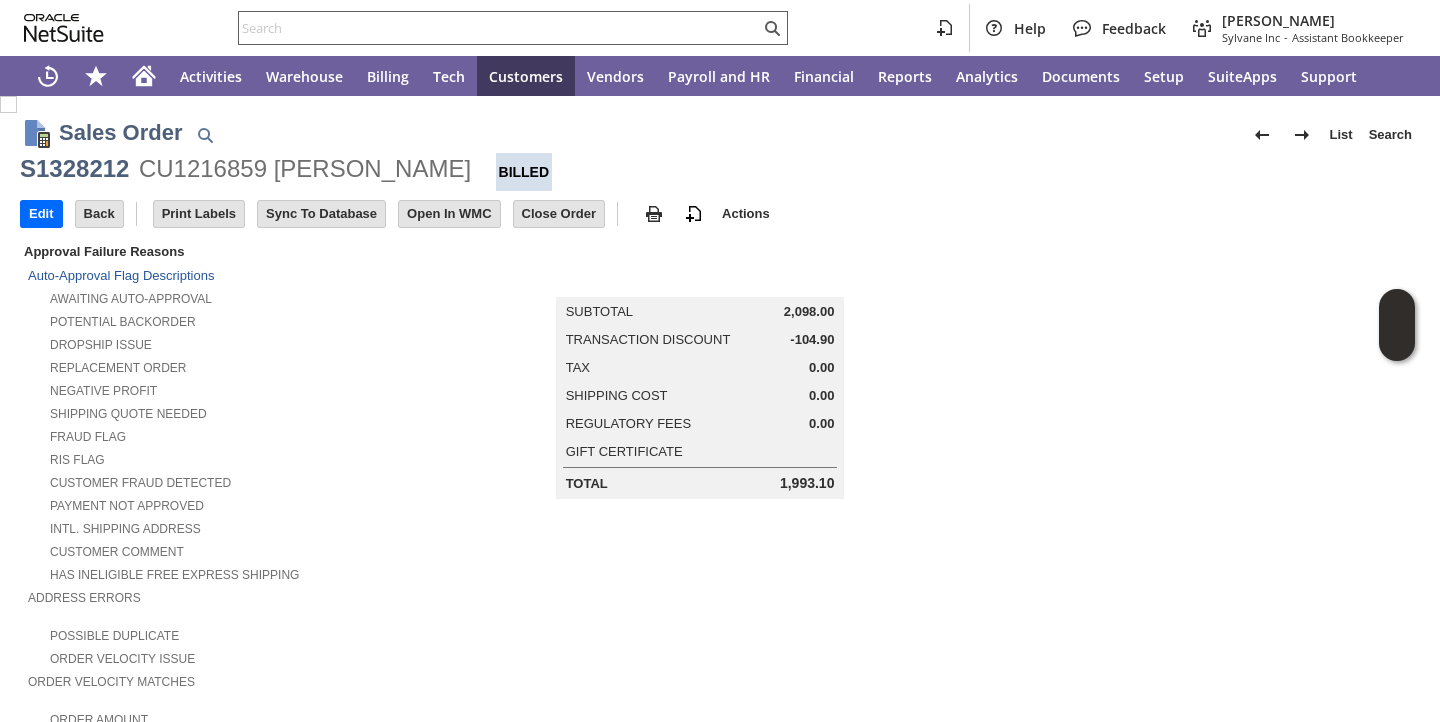 click at bounding box center [499, 28] 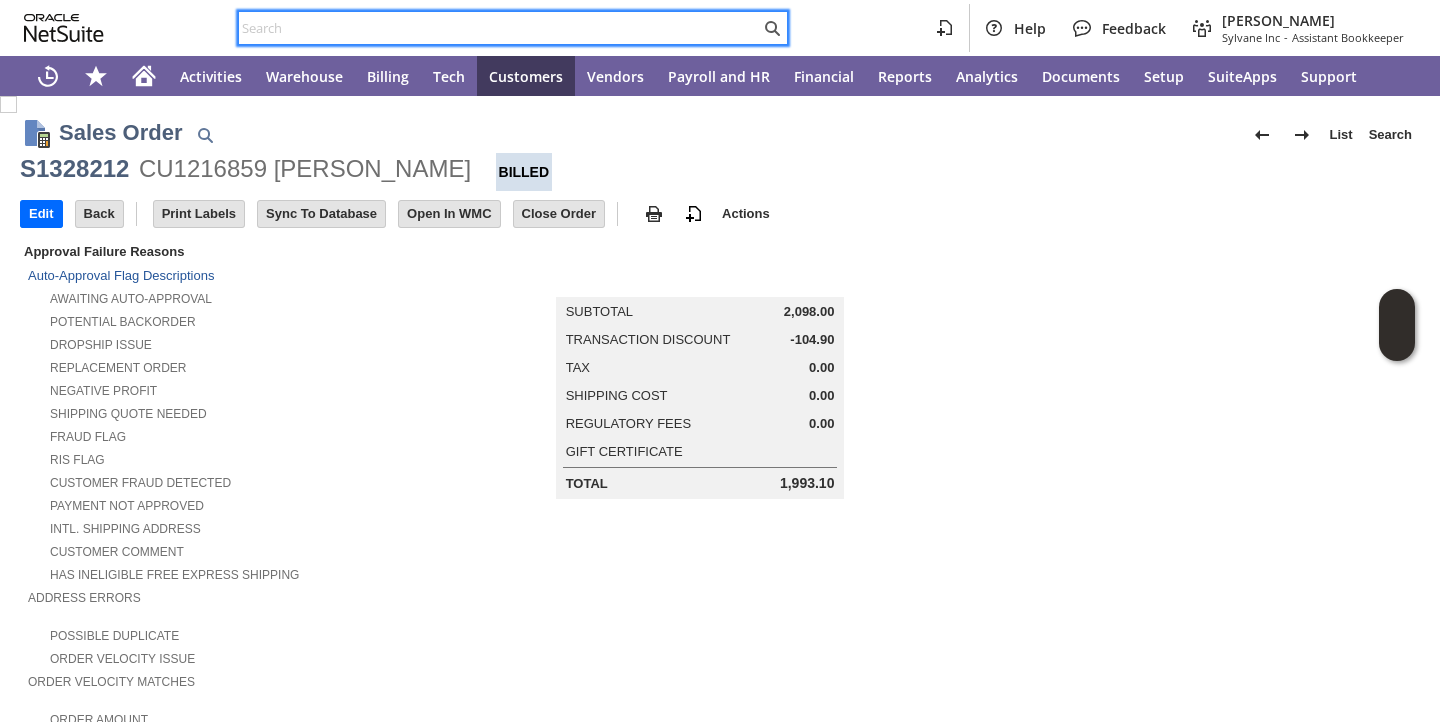 paste on "S1328212" 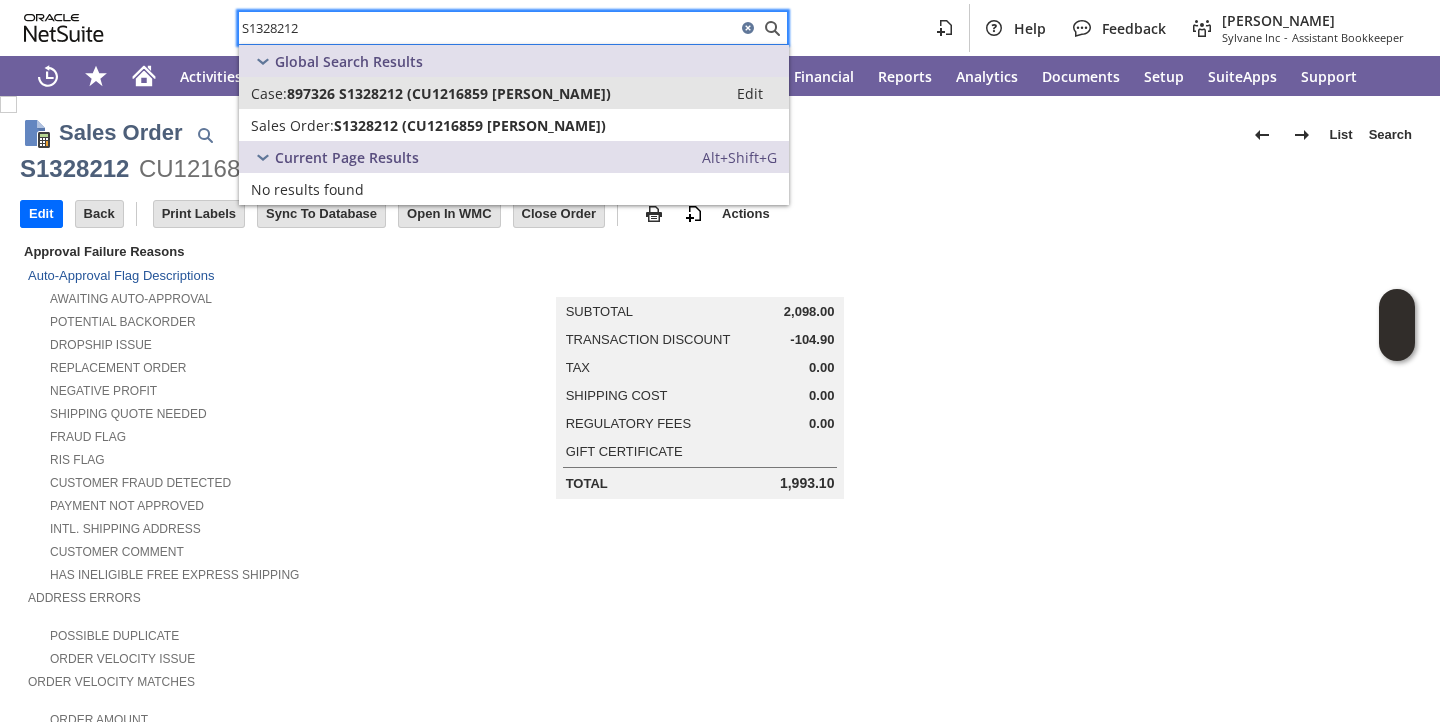 type on "S1328212" 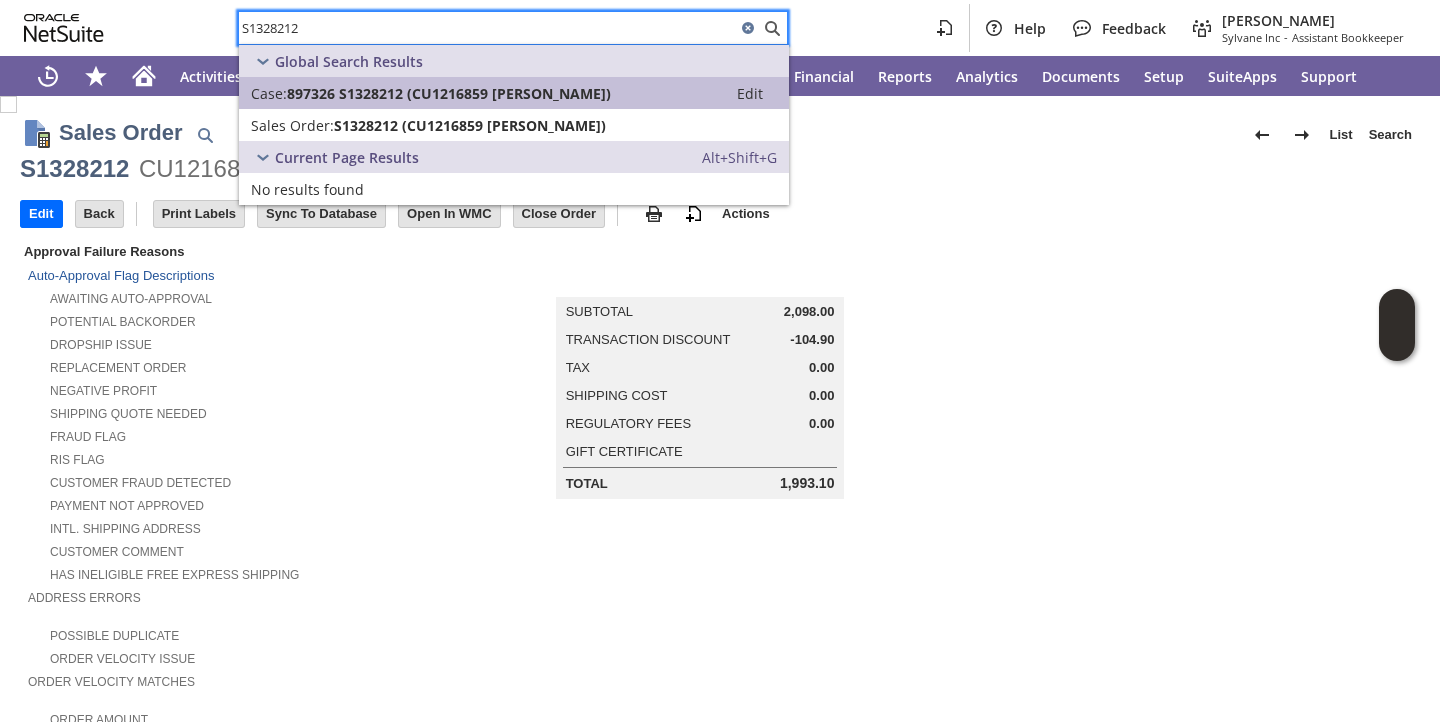 click on "Case:" at bounding box center (269, 93) 